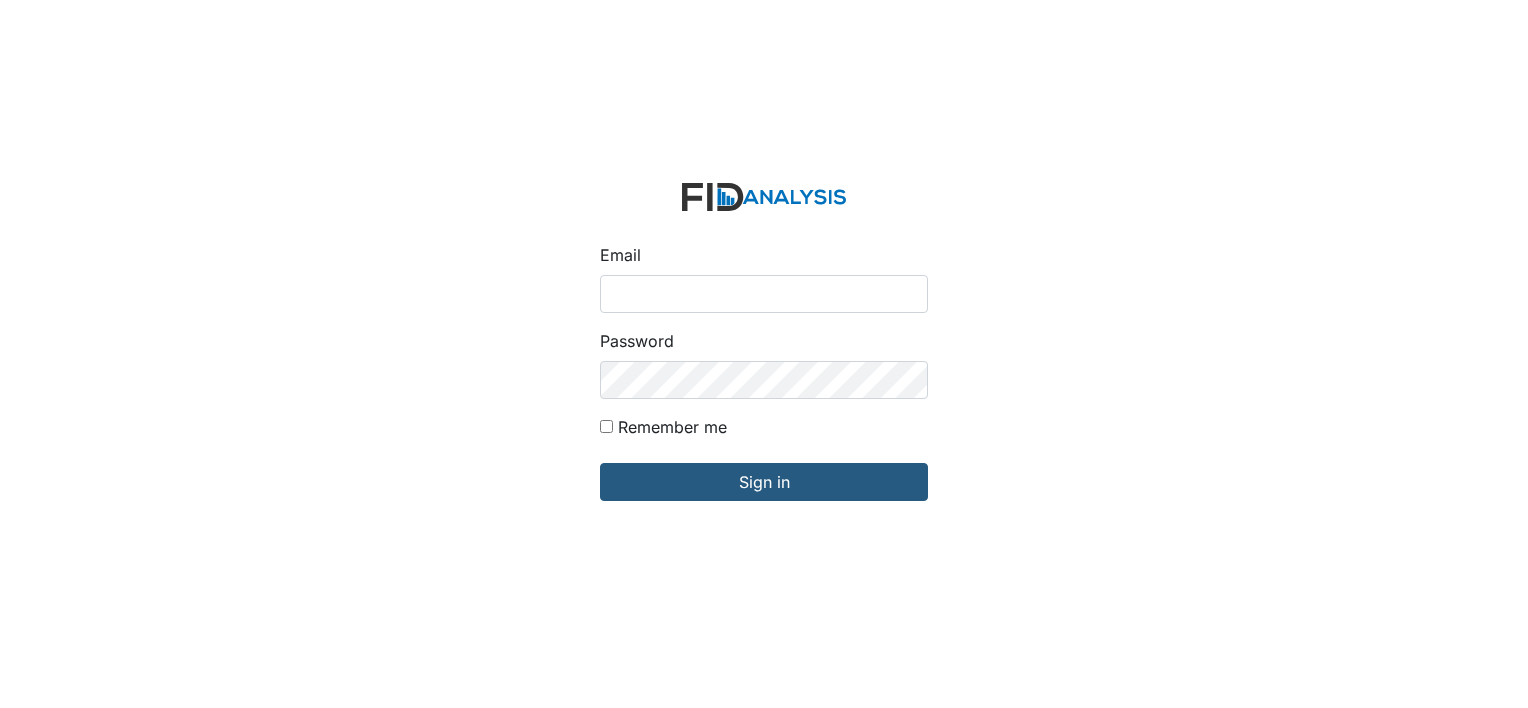scroll, scrollTop: 0, scrollLeft: 0, axis: both 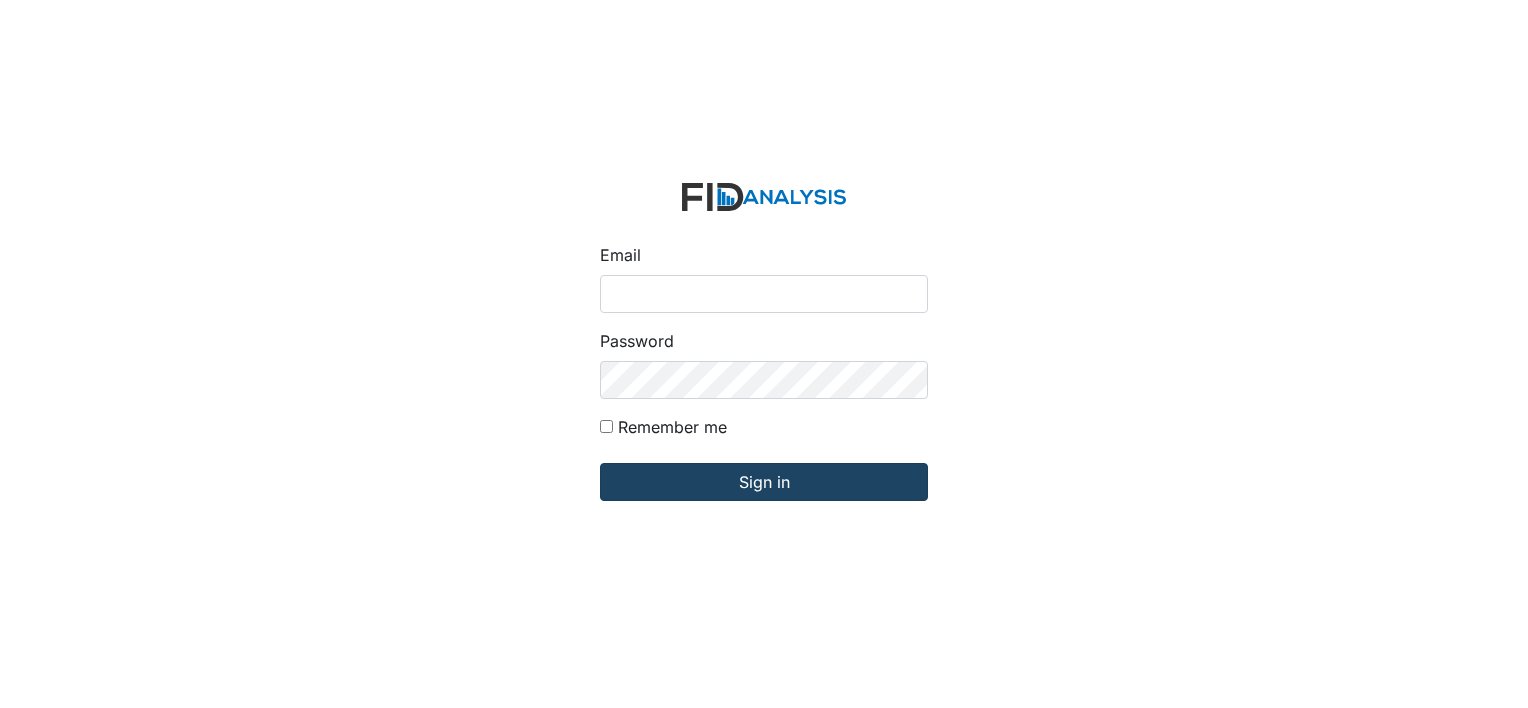 type on "[EMAIL_ADDRESS][DOMAIN_NAME]" 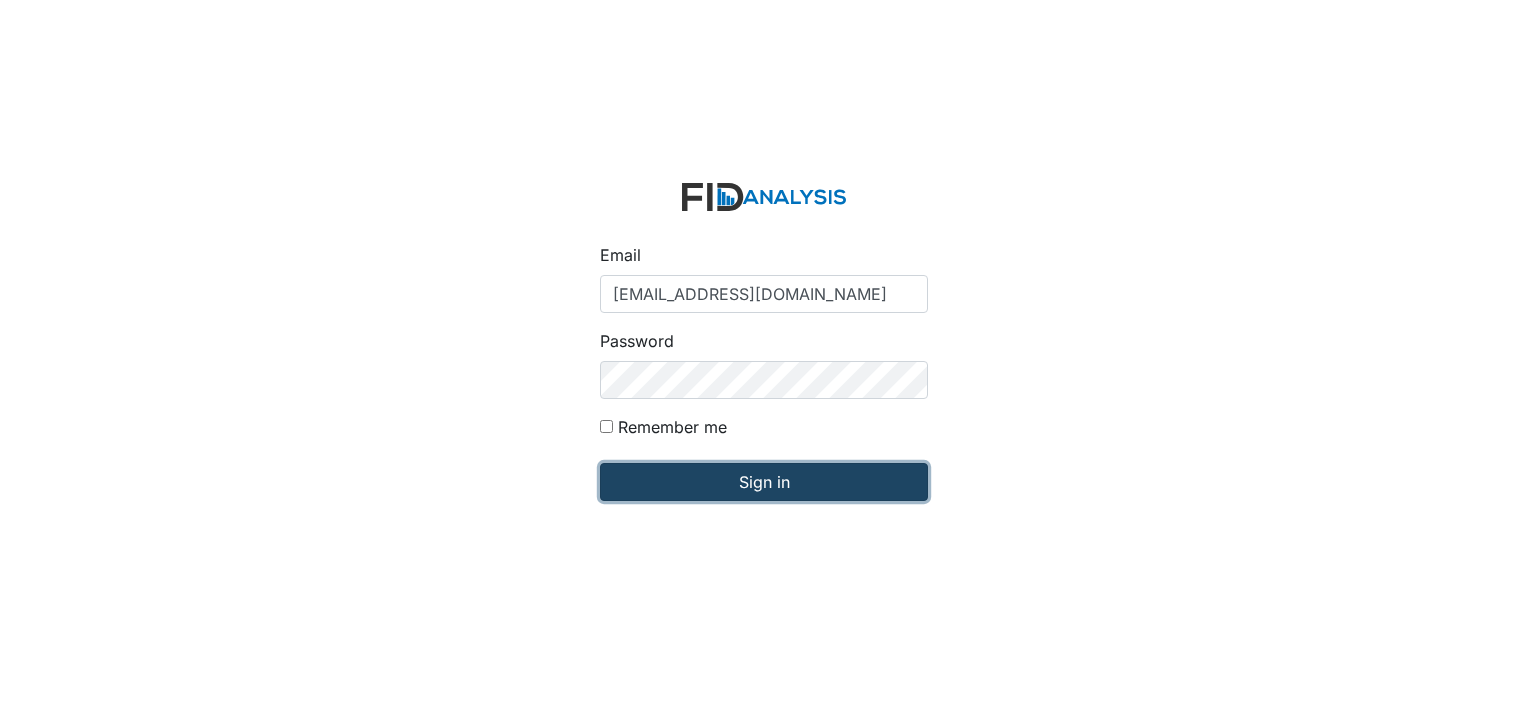 click on "Sign in" at bounding box center [764, 482] 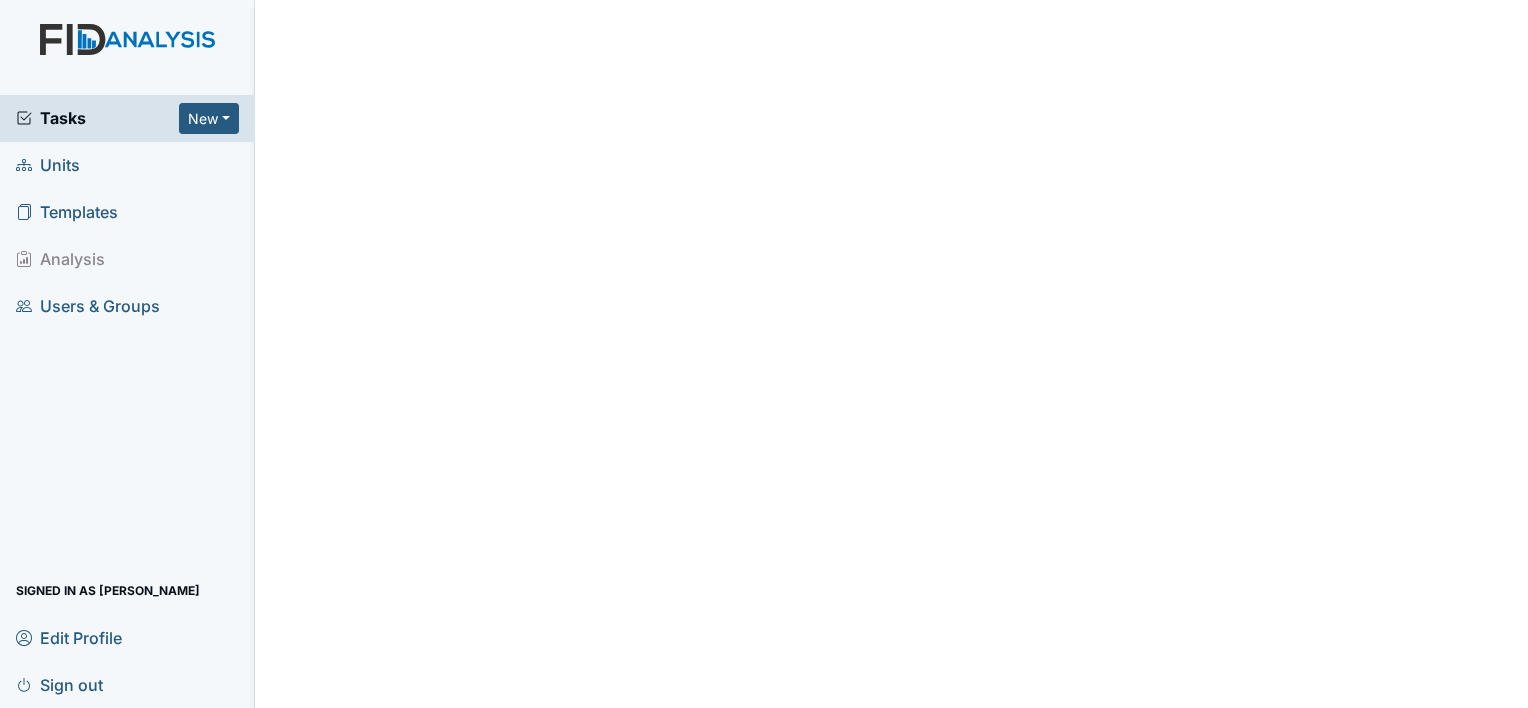 scroll, scrollTop: 0, scrollLeft: 0, axis: both 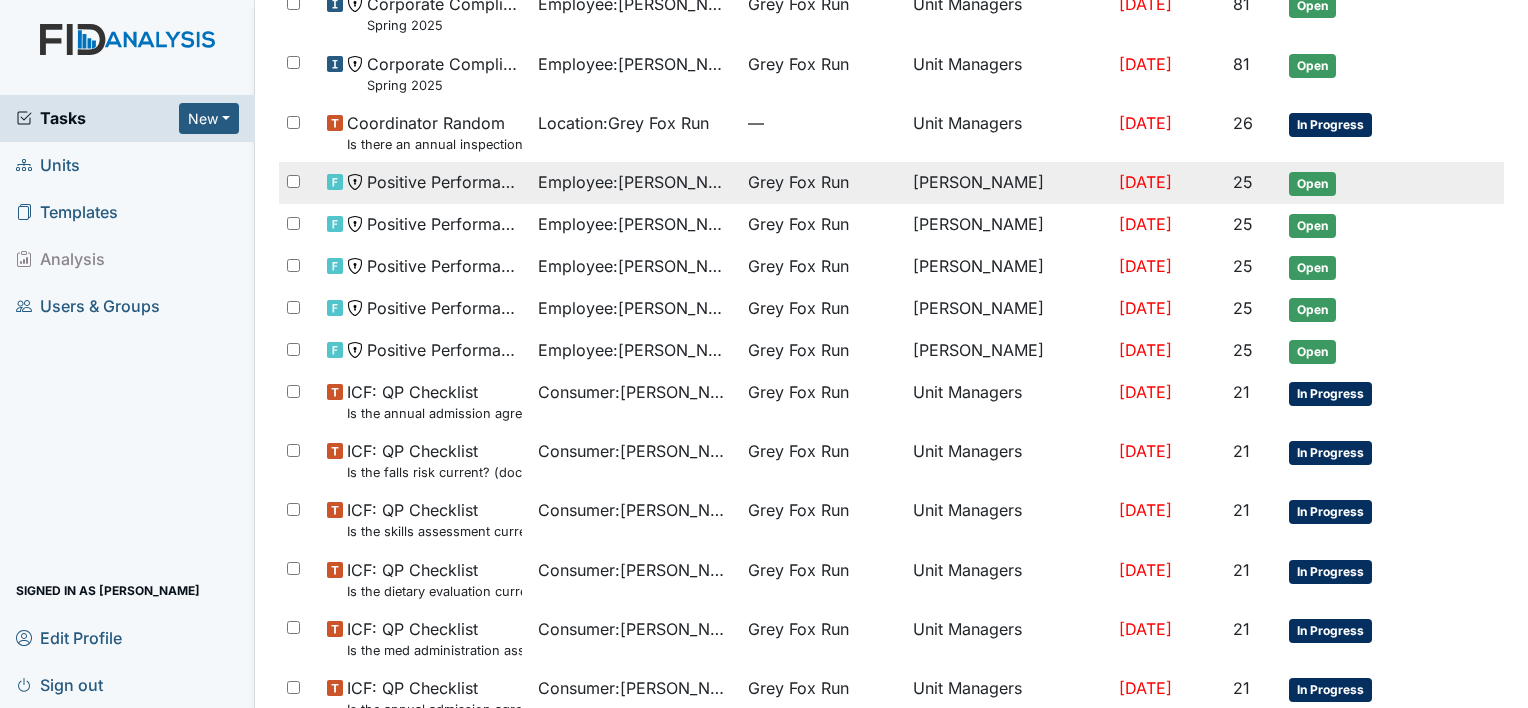click on "Grey Fox Run" at bounding box center (798, 182) 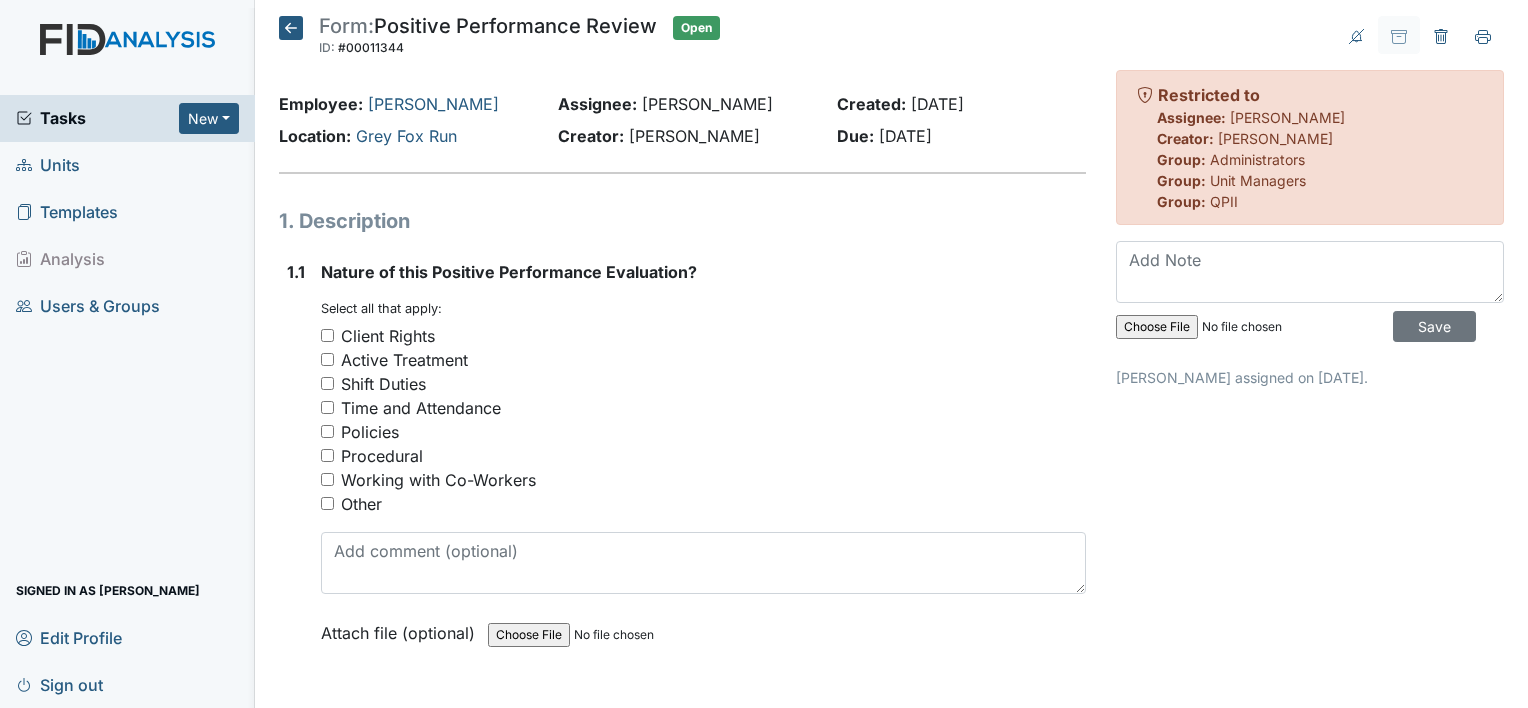 scroll, scrollTop: 0, scrollLeft: 0, axis: both 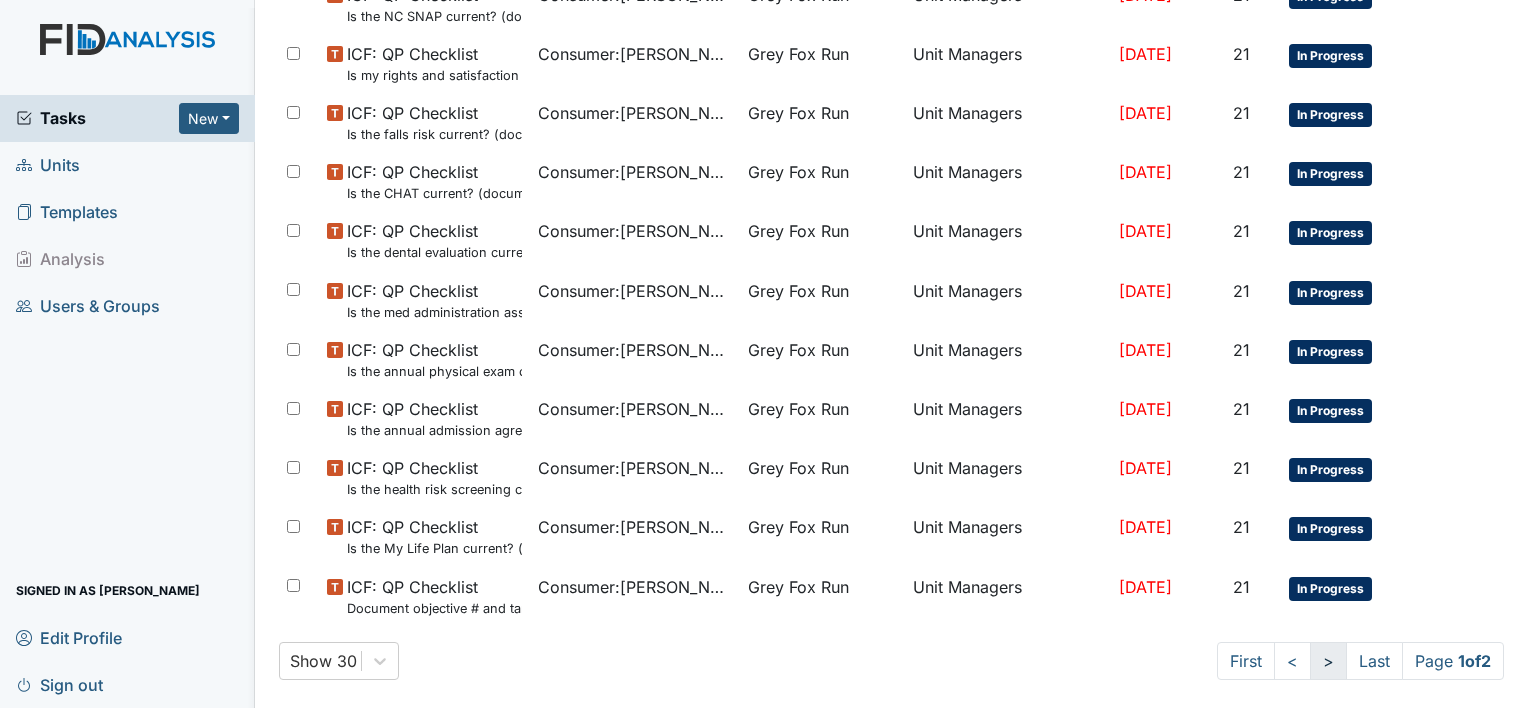 click on ">" at bounding box center (1328, 661) 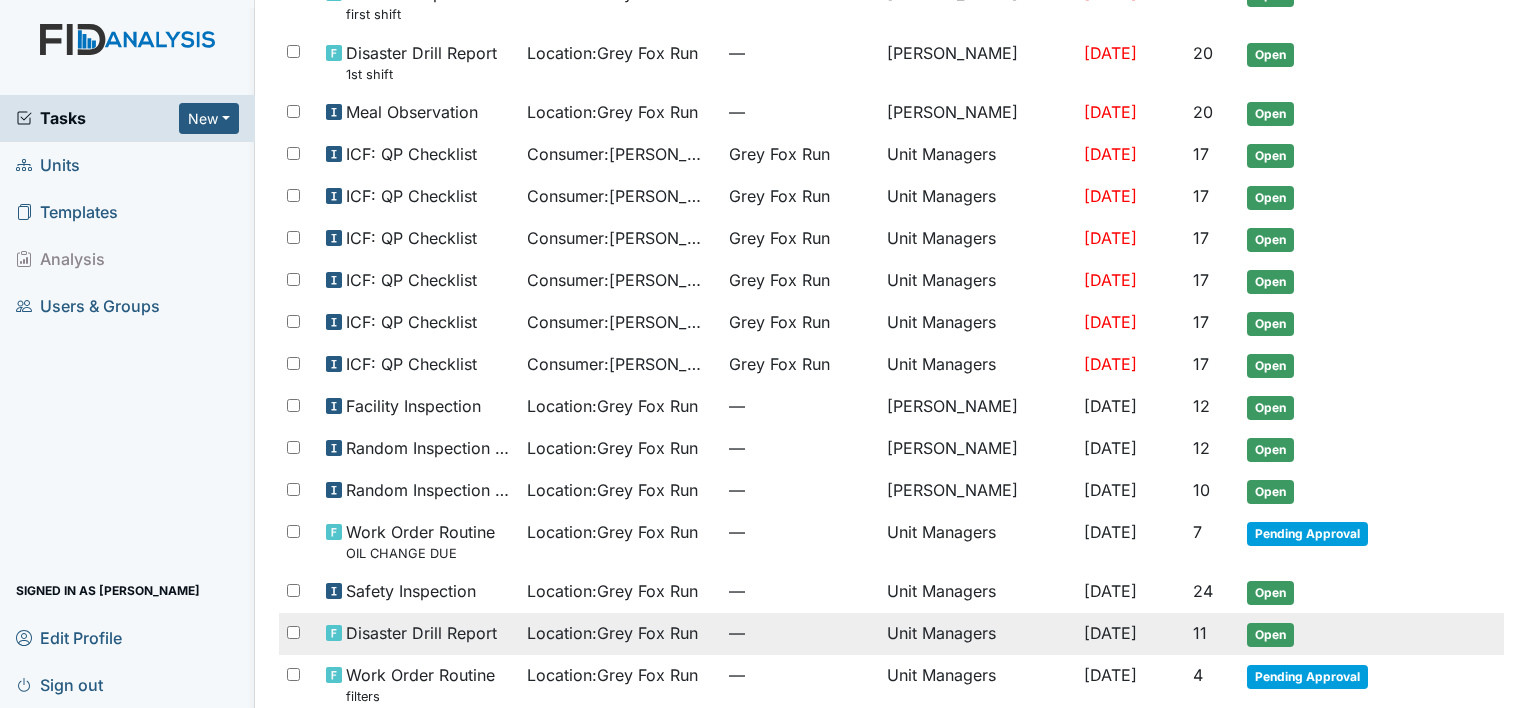 scroll, scrollTop: 452, scrollLeft: 0, axis: vertical 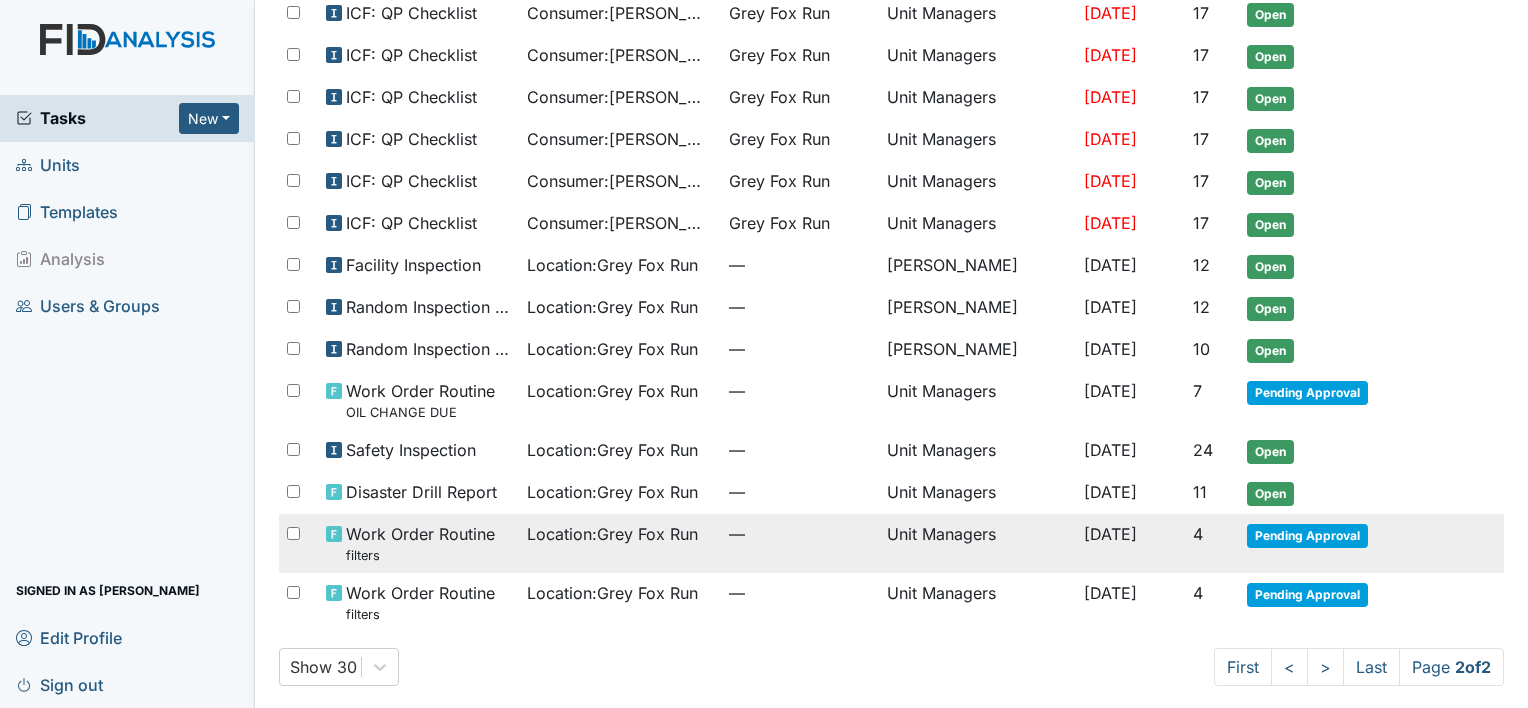 click on "—" at bounding box center [799, 543] 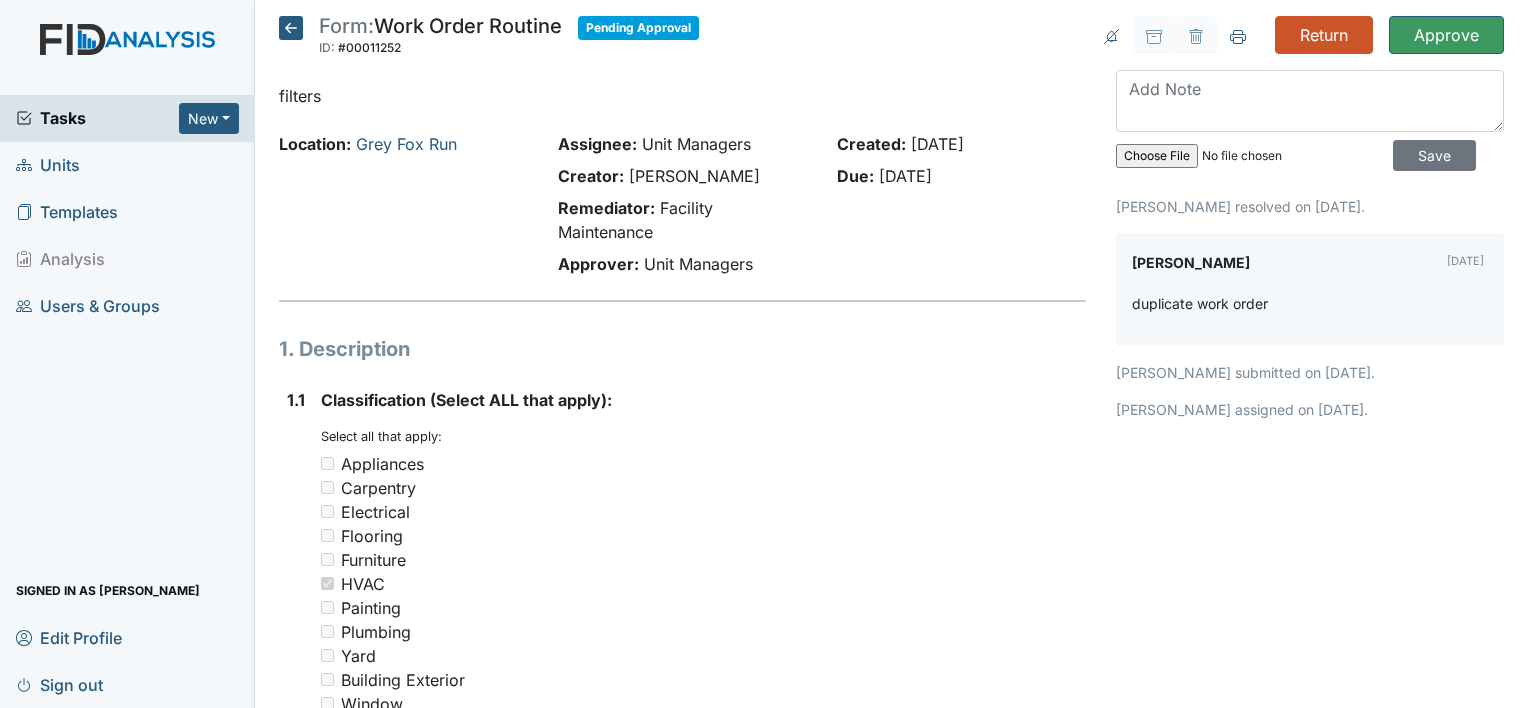 scroll, scrollTop: 0, scrollLeft: 0, axis: both 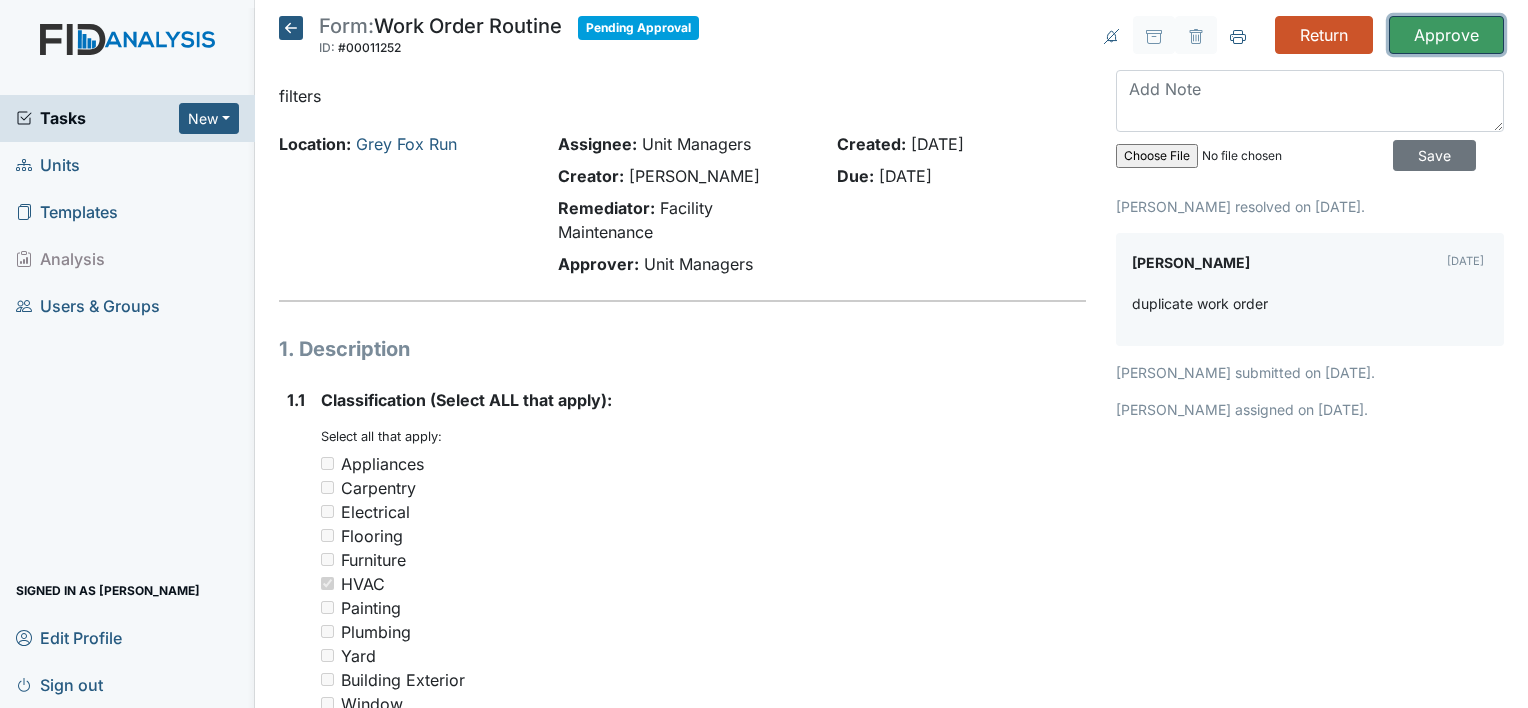 click on "Approve" at bounding box center [1446, 35] 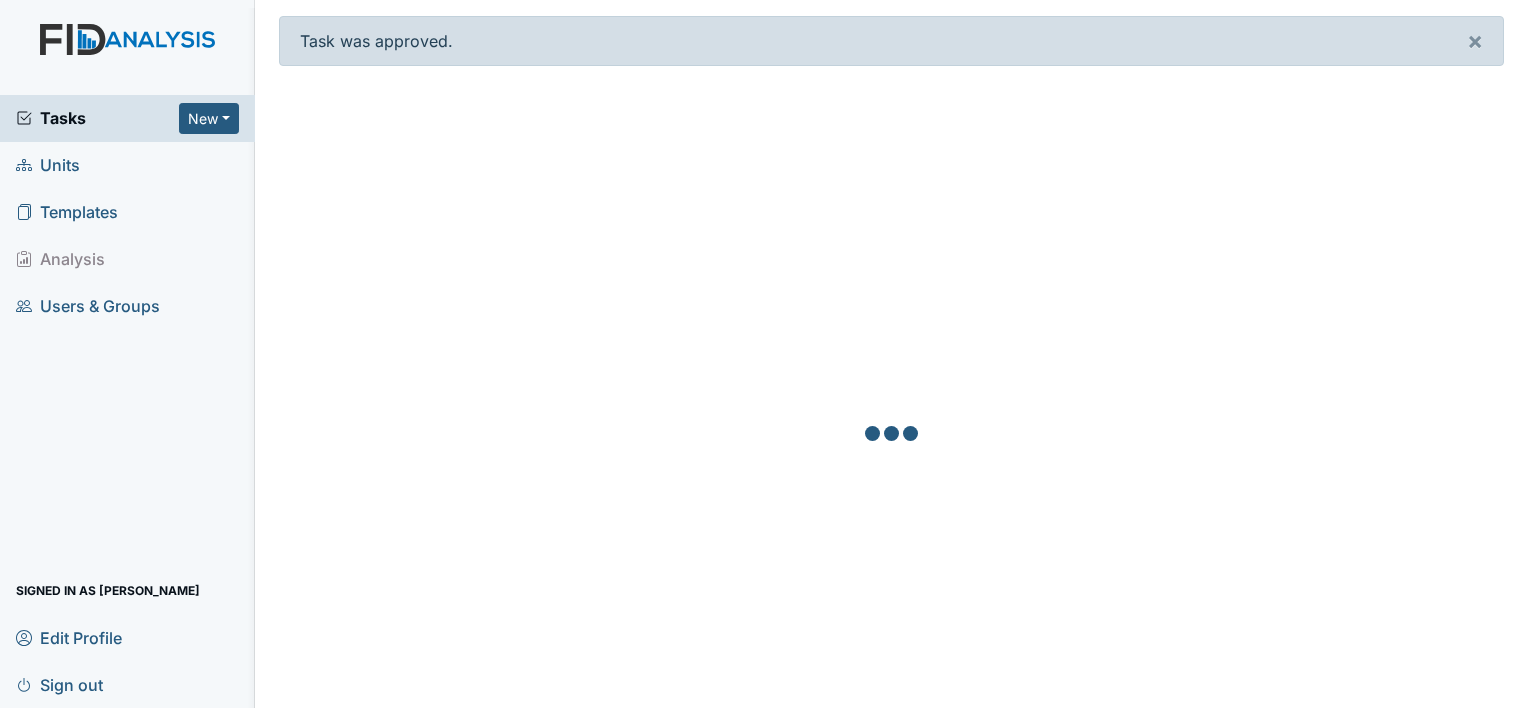 scroll, scrollTop: 0, scrollLeft: 0, axis: both 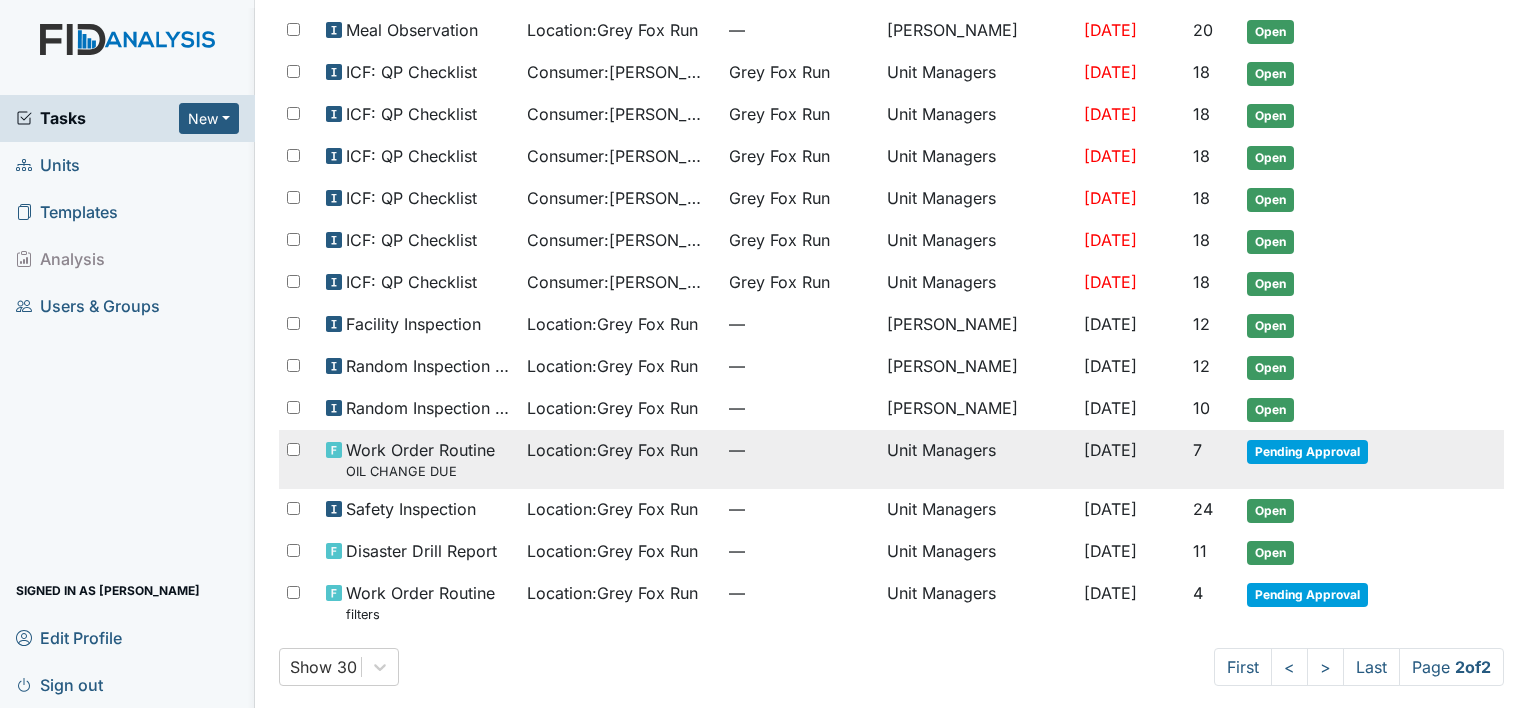 click on "Unit Managers" at bounding box center [978, 459] 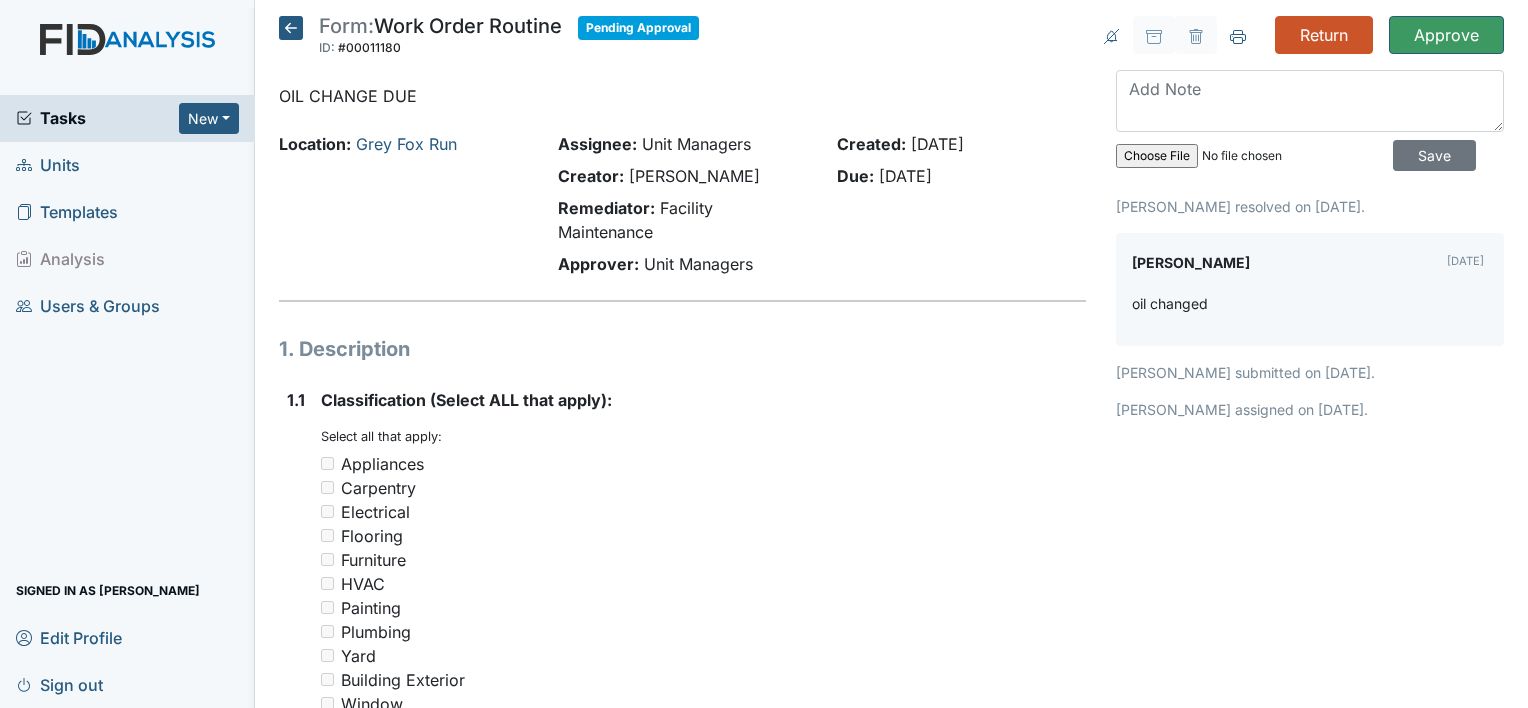 scroll, scrollTop: 0, scrollLeft: 0, axis: both 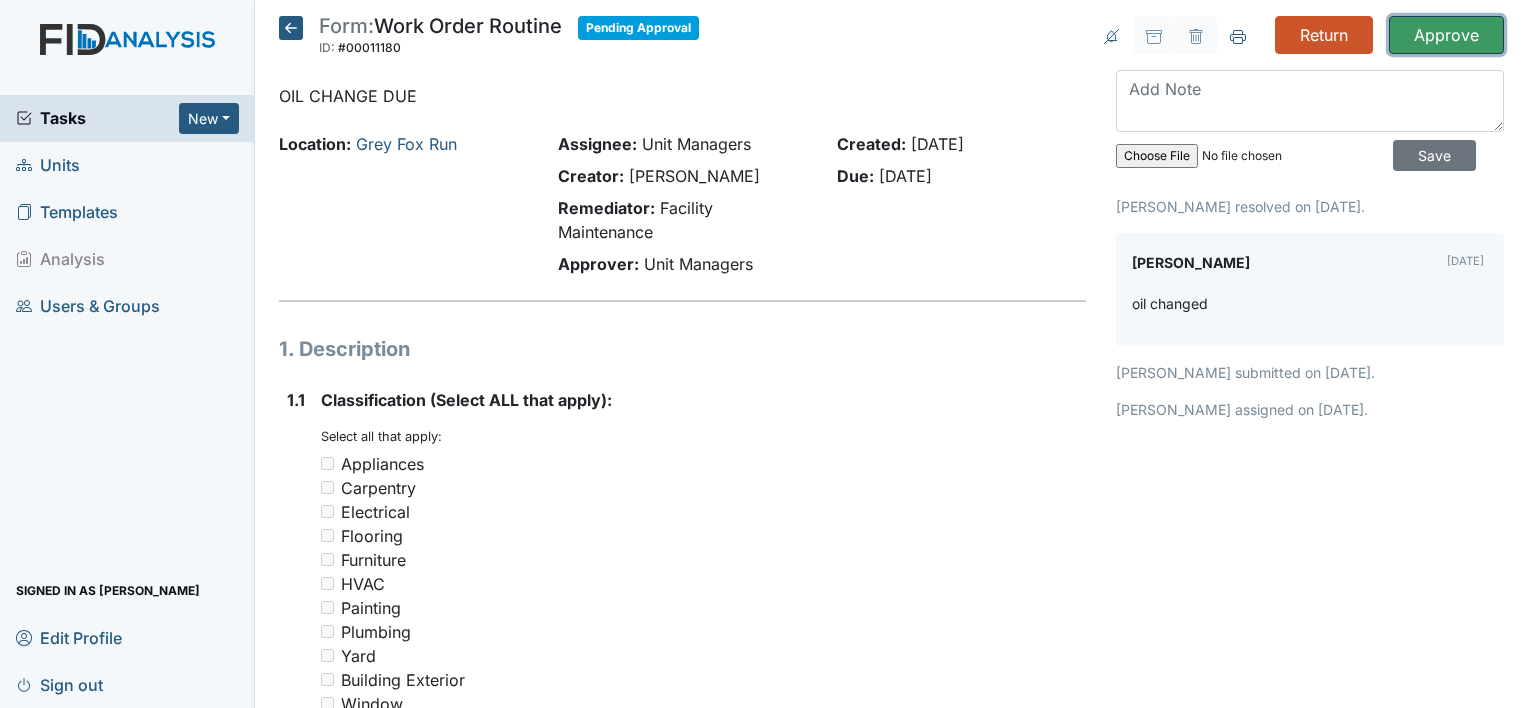 click on "Approve" at bounding box center [1446, 35] 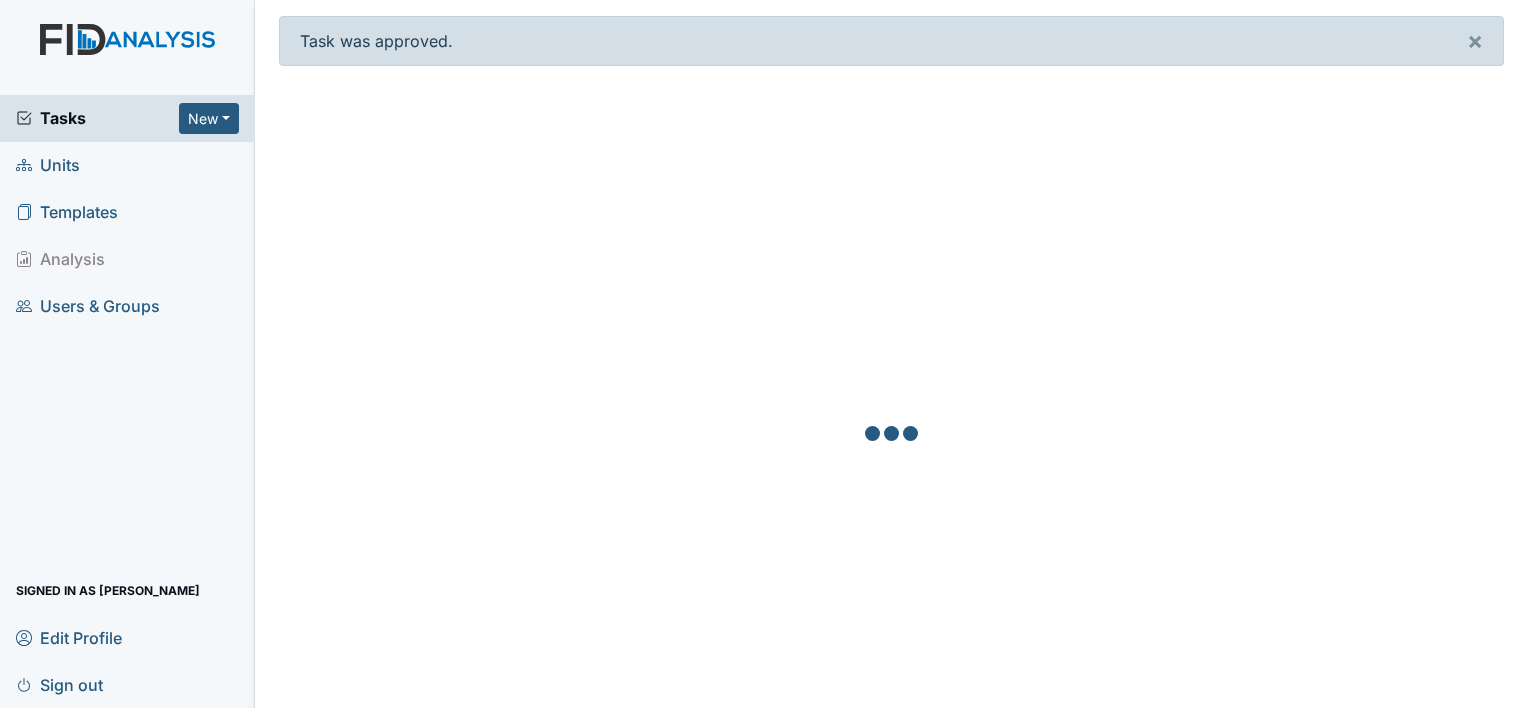 scroll, scrollTop: 0, scrollLeft: 0, axis: both 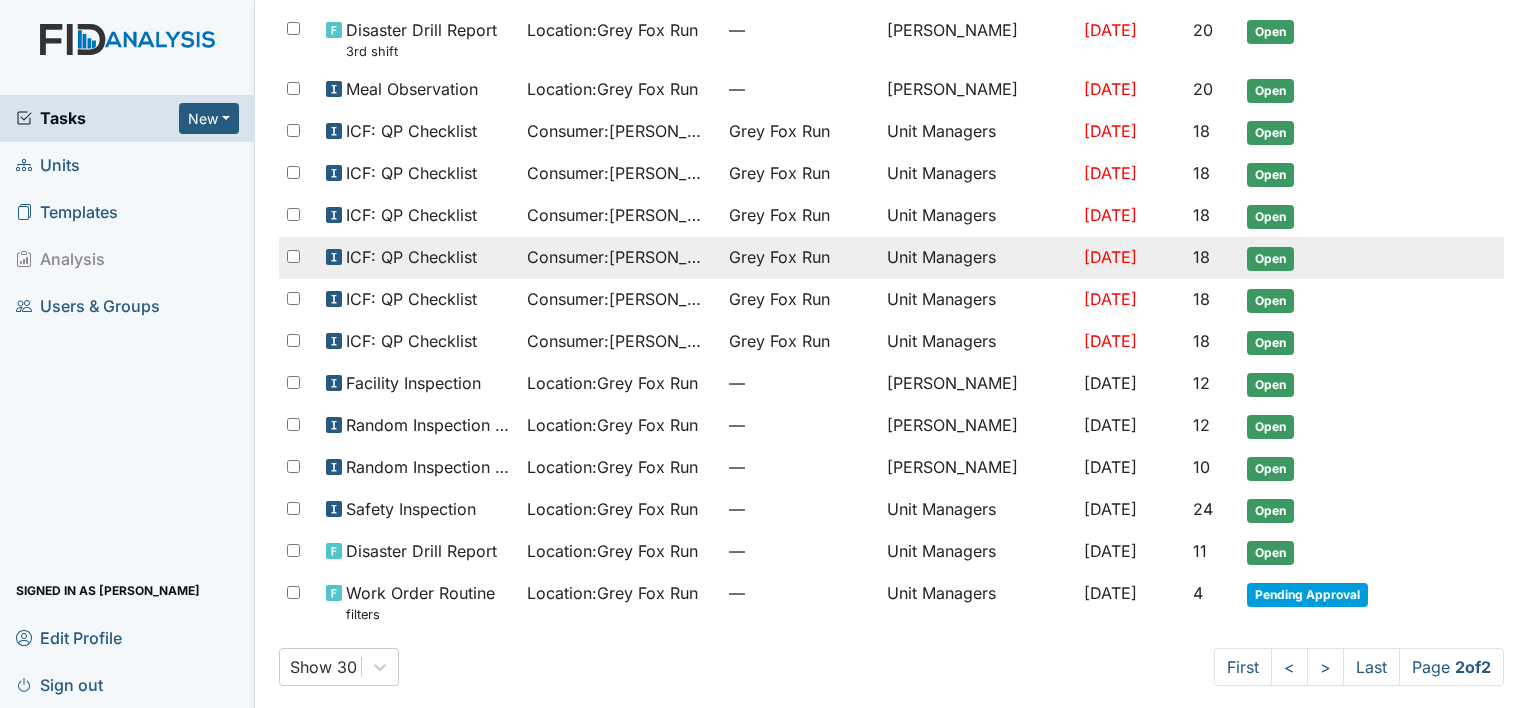 click on "Jul 31, 2025" at bounding box center (1110, 593) 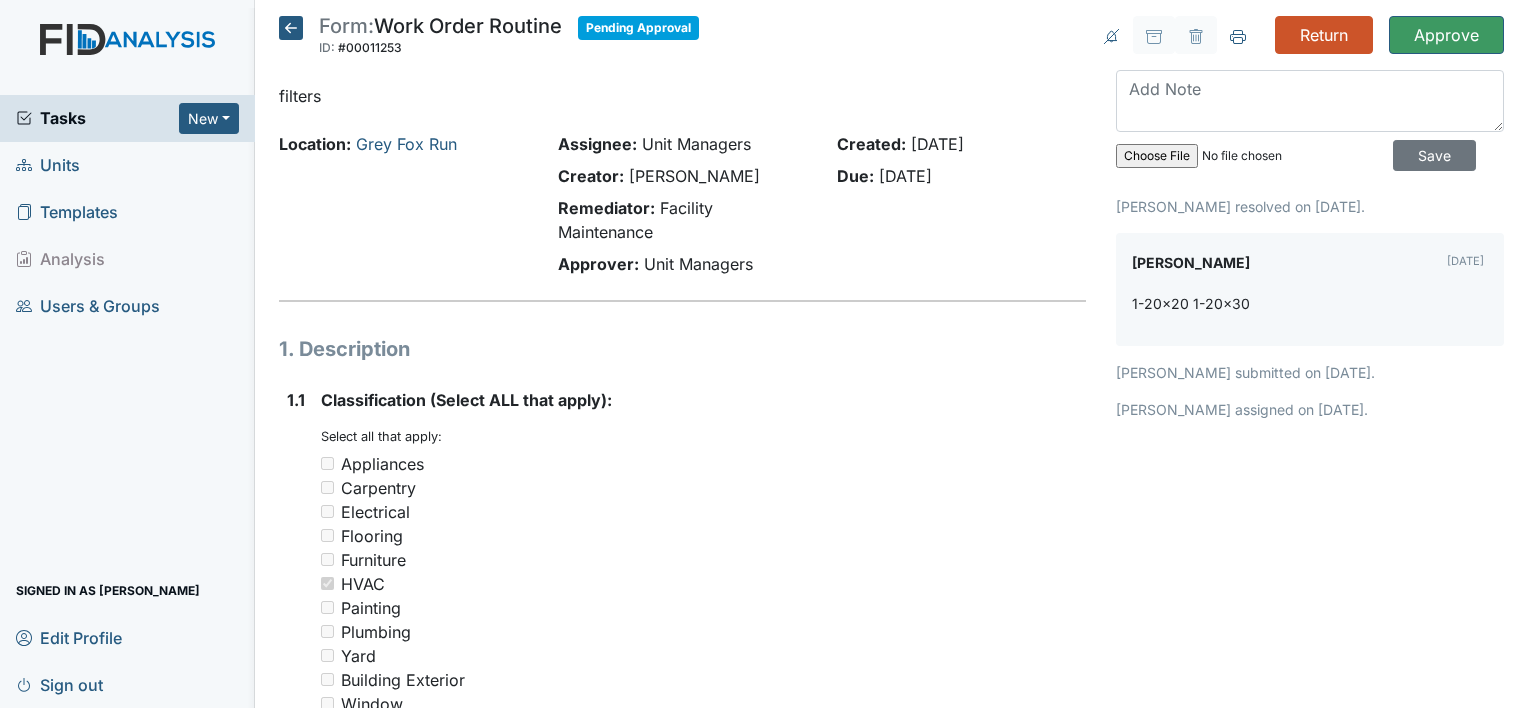 scroll, scrollTop: 0, scrollLeft: 0, axis: both 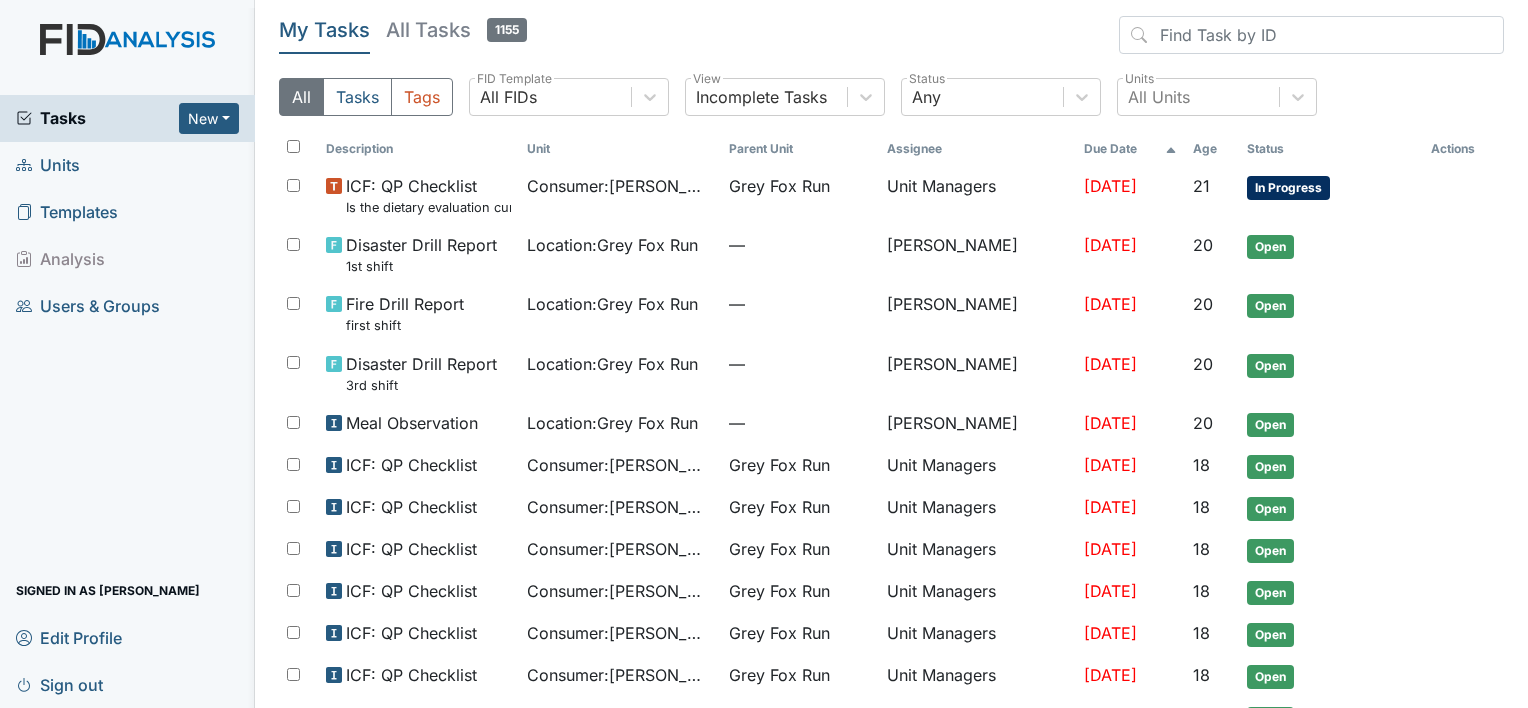 click on "Units" at bounding box center [127, 165] 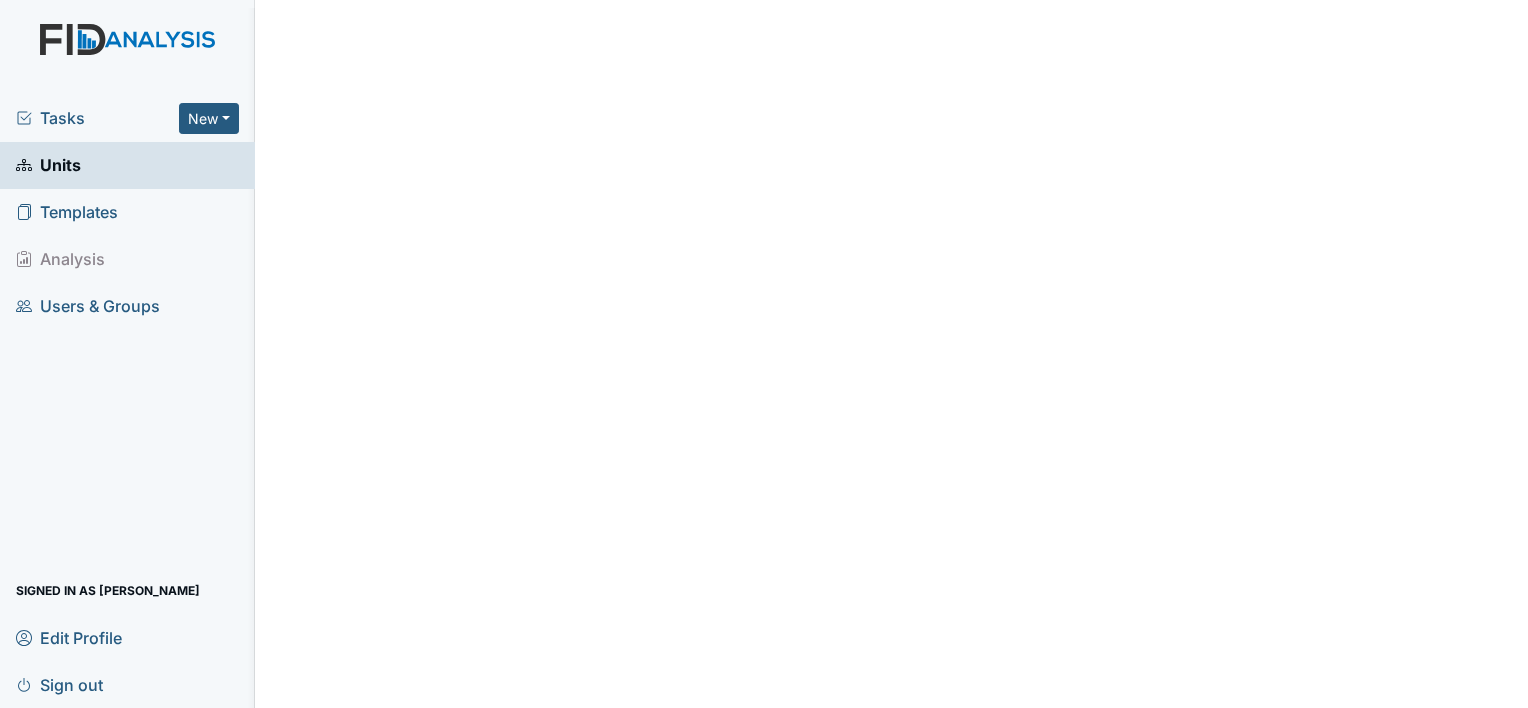 scroll, scrollTop: 0, scrollLeft: 0, axis: both 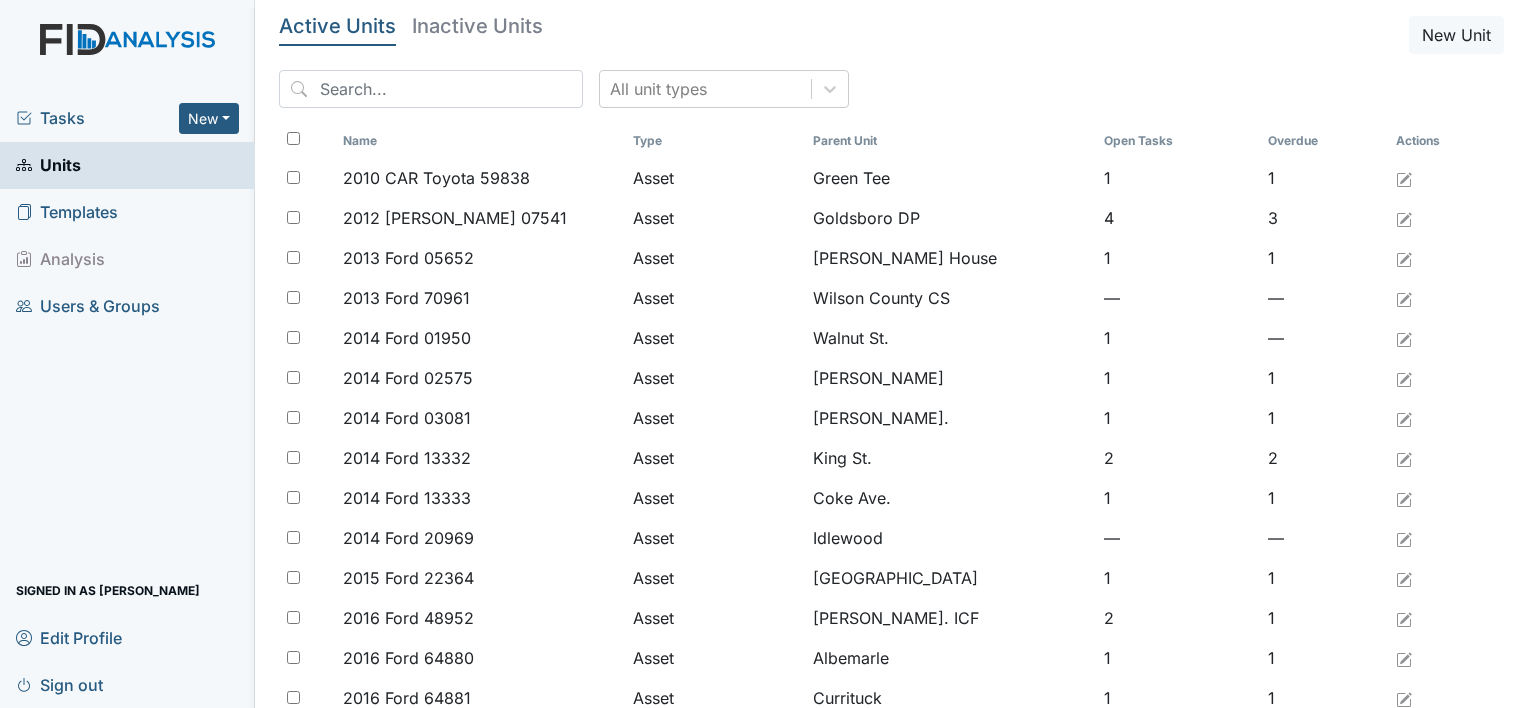 click on "Tasks" at bounding box center [97, 118] 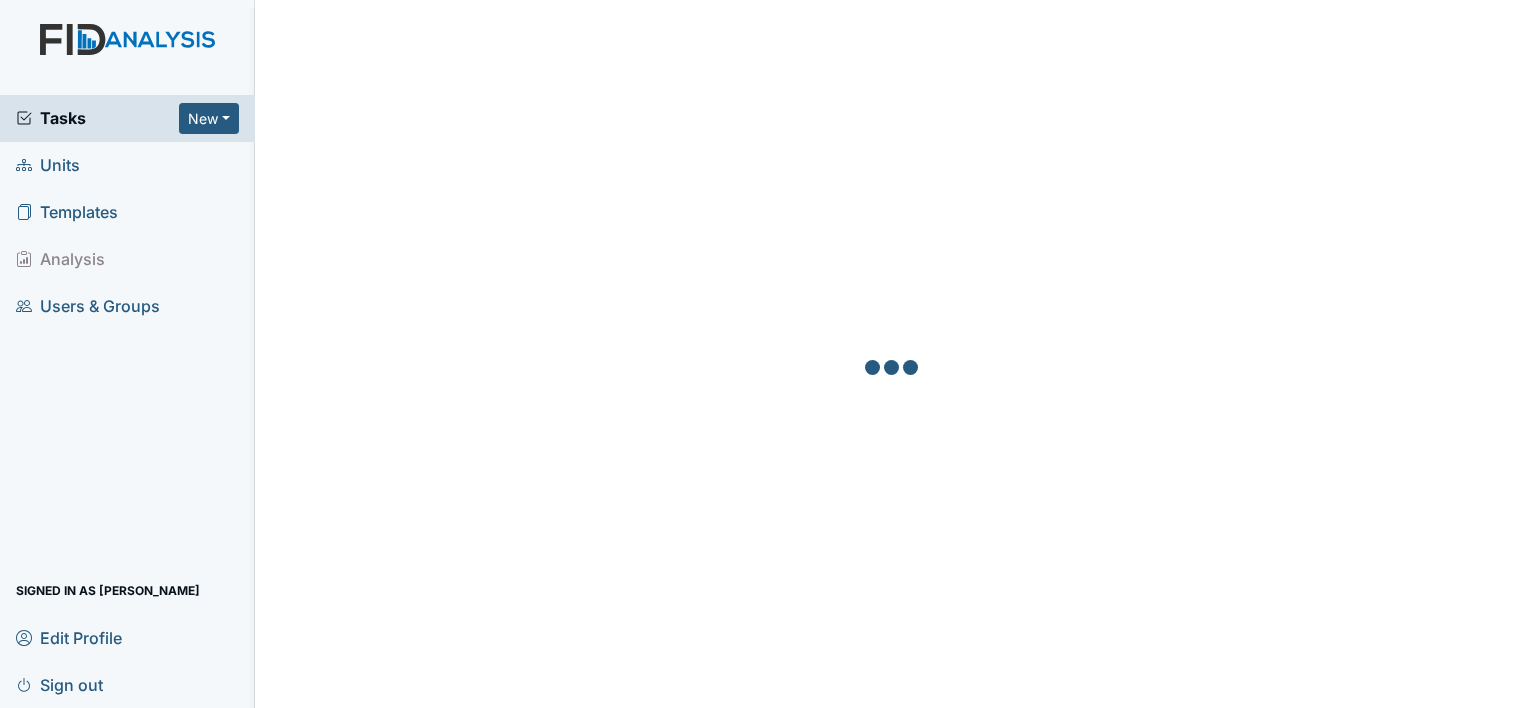 scroll, scrollTop: 0, scrollLeft: 0, axis: both 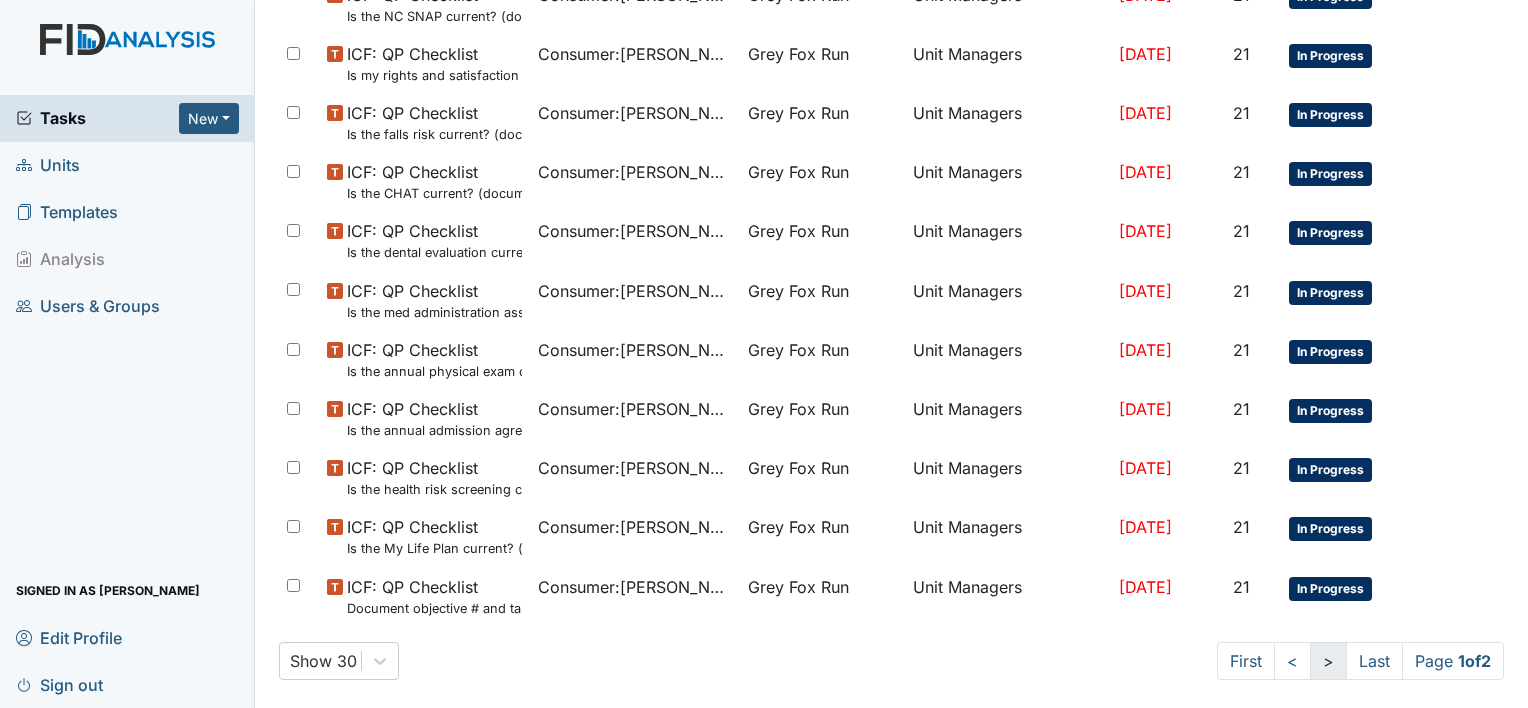 click on ">" at bounding box center [1328, 661] 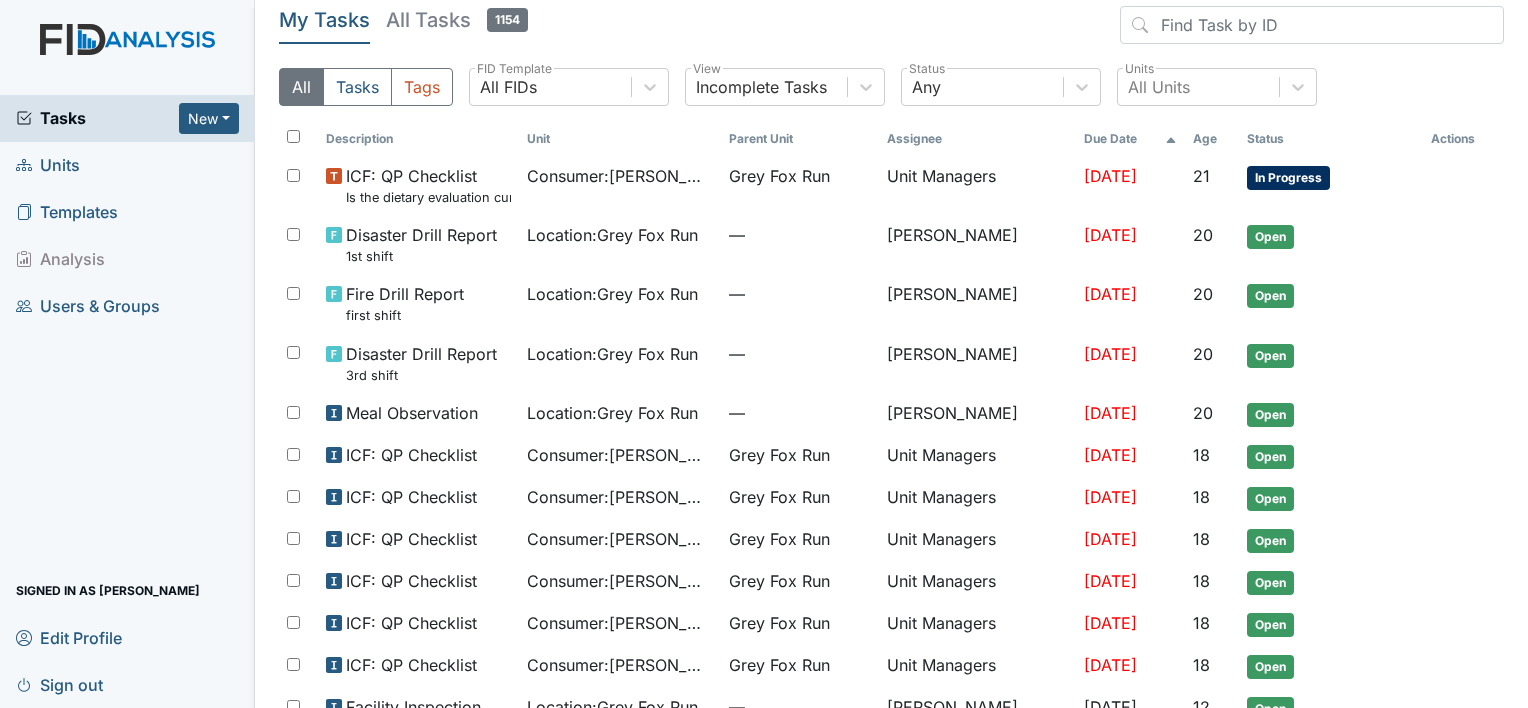 scroll, scrollTop: 0, scrollLeft: 0, axis: both 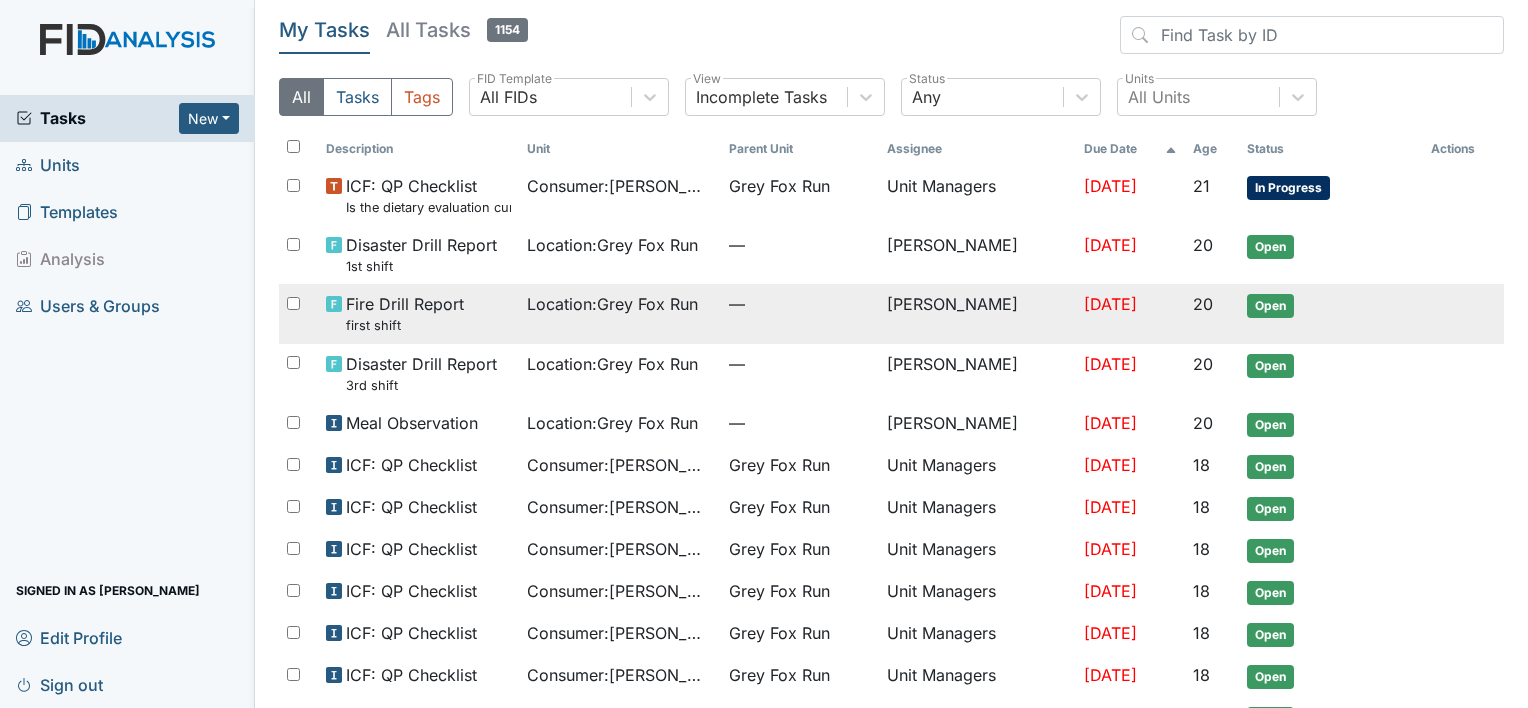 click on "Location :  Grey Fox Run" at bounding box center (620, 313) 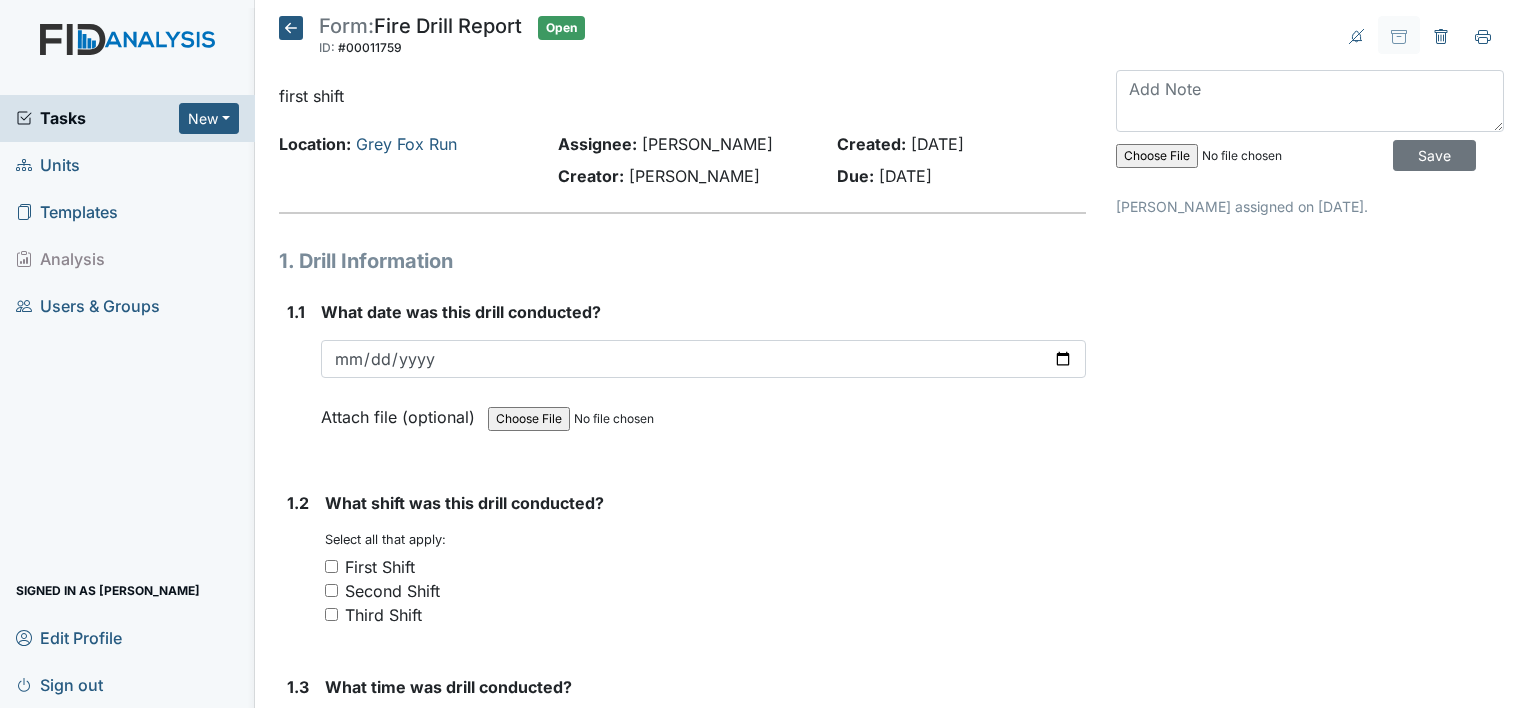 scroll, scrollTop: 0, scrollLeft: 0, axis: both 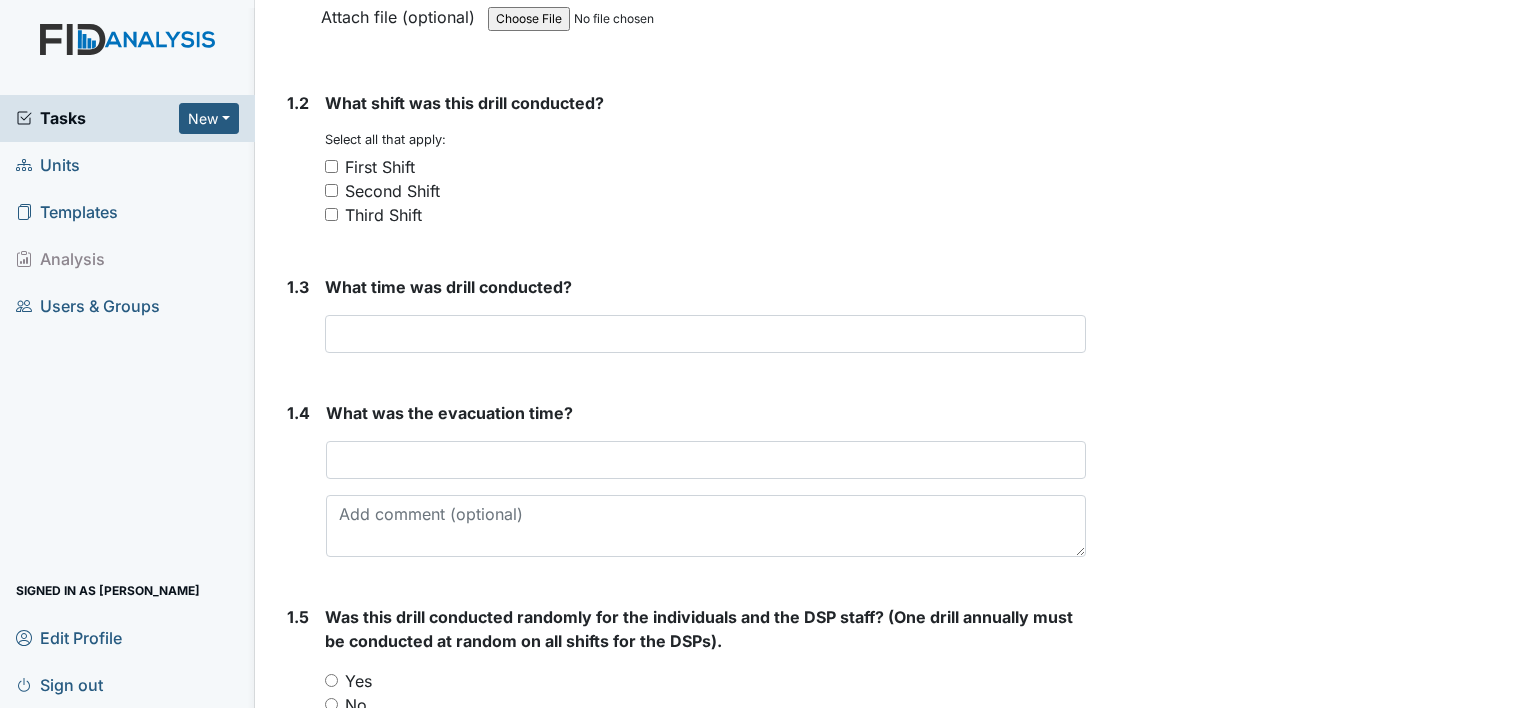 click on "First Shift" at bounding box center (380, 167) 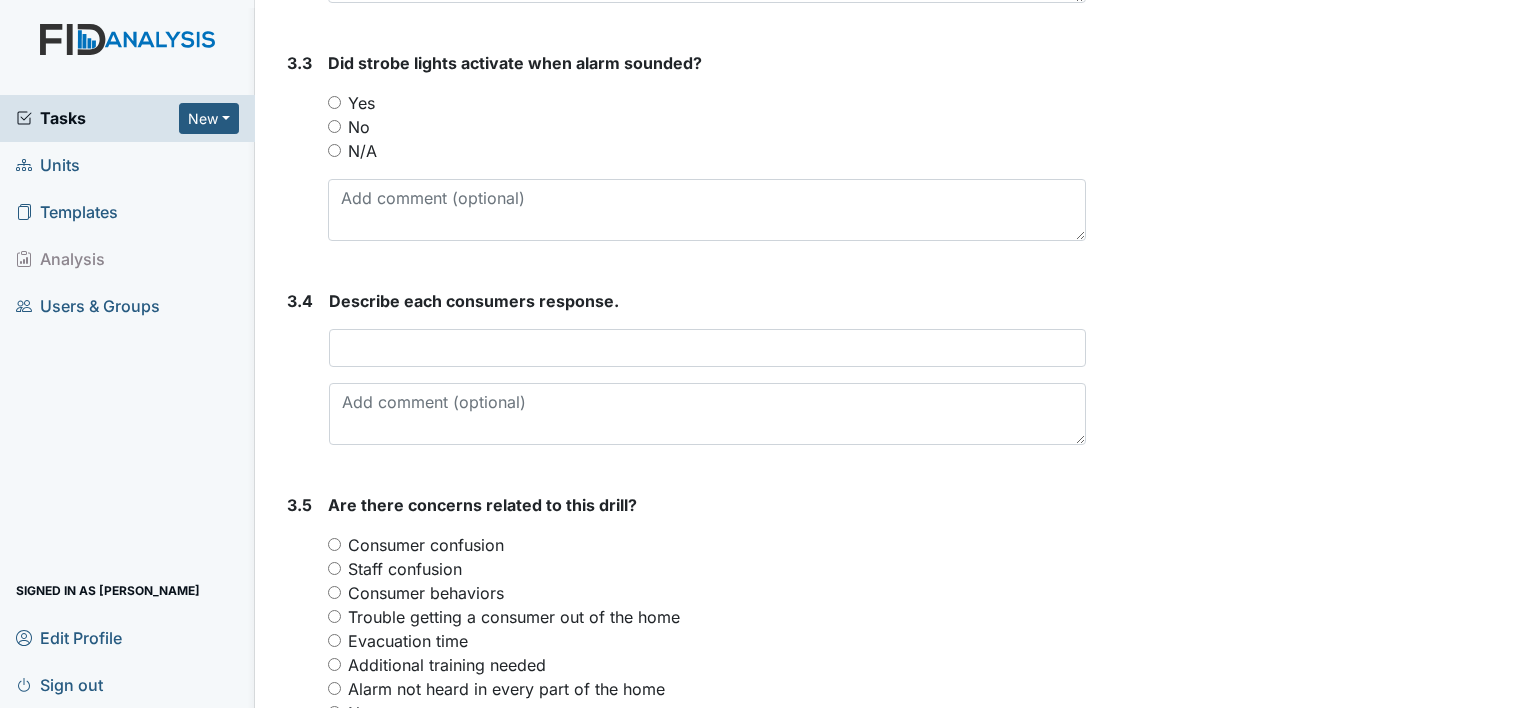 scroll, scrollTop: 2596, scrollLeft: 0, axis: vertical 